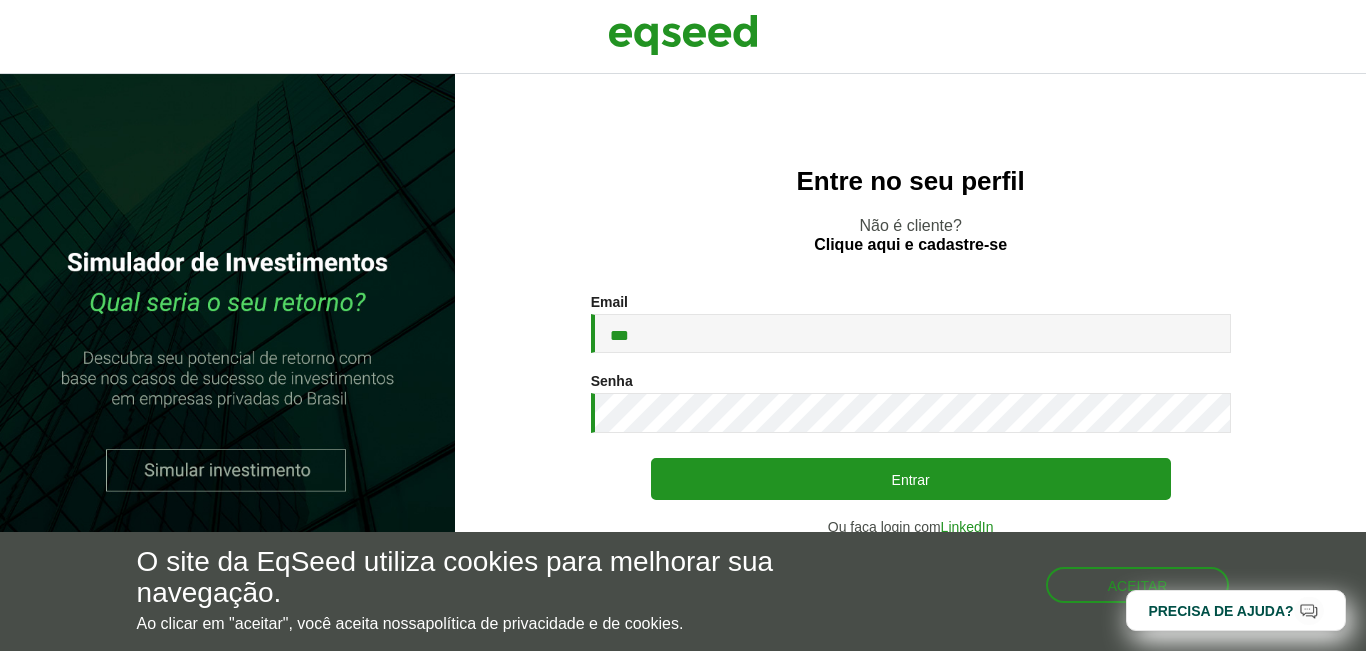 scroll, scrollTop: 0, scrollLeft: 0, axis: both 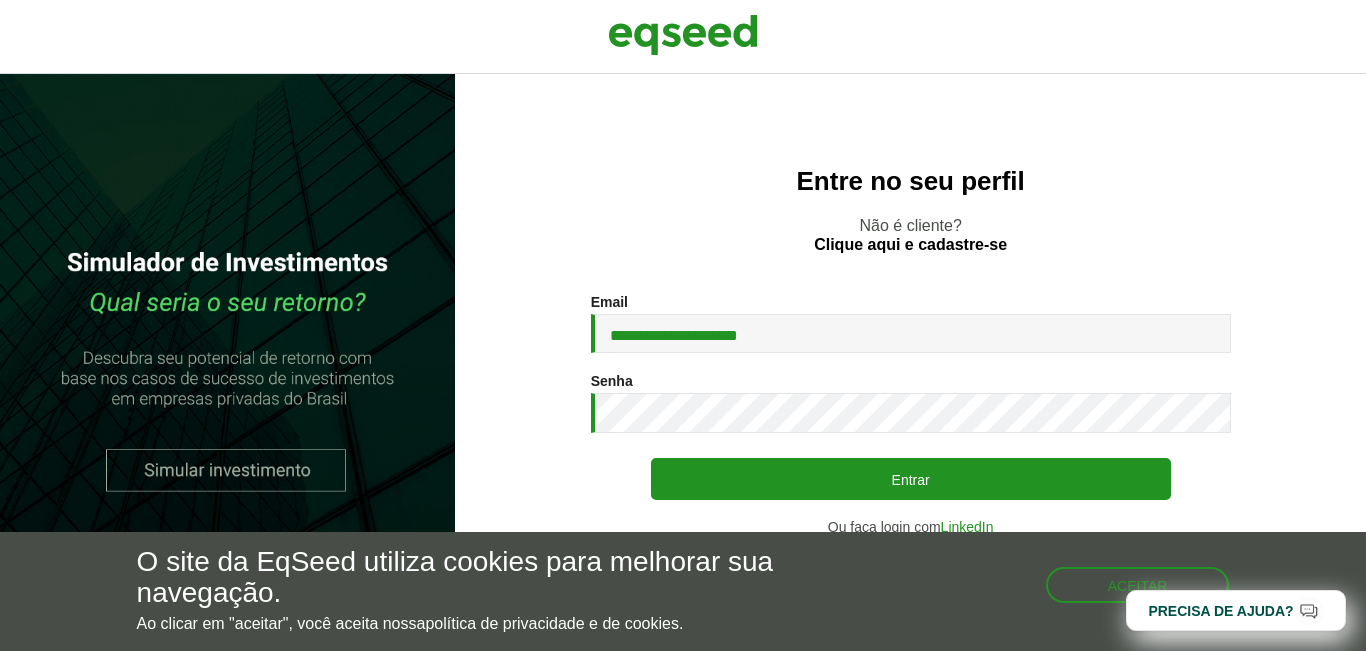 type on "**********" 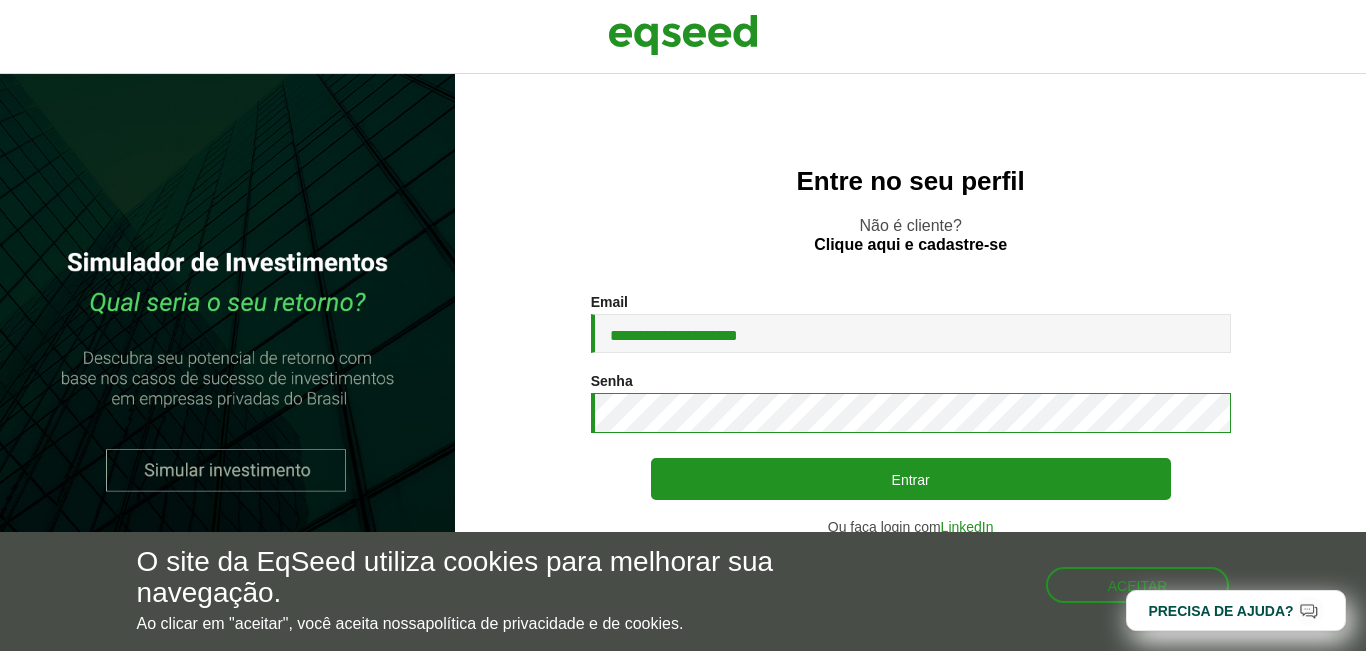 click on "Entrar" at bounding box center (911, 479) 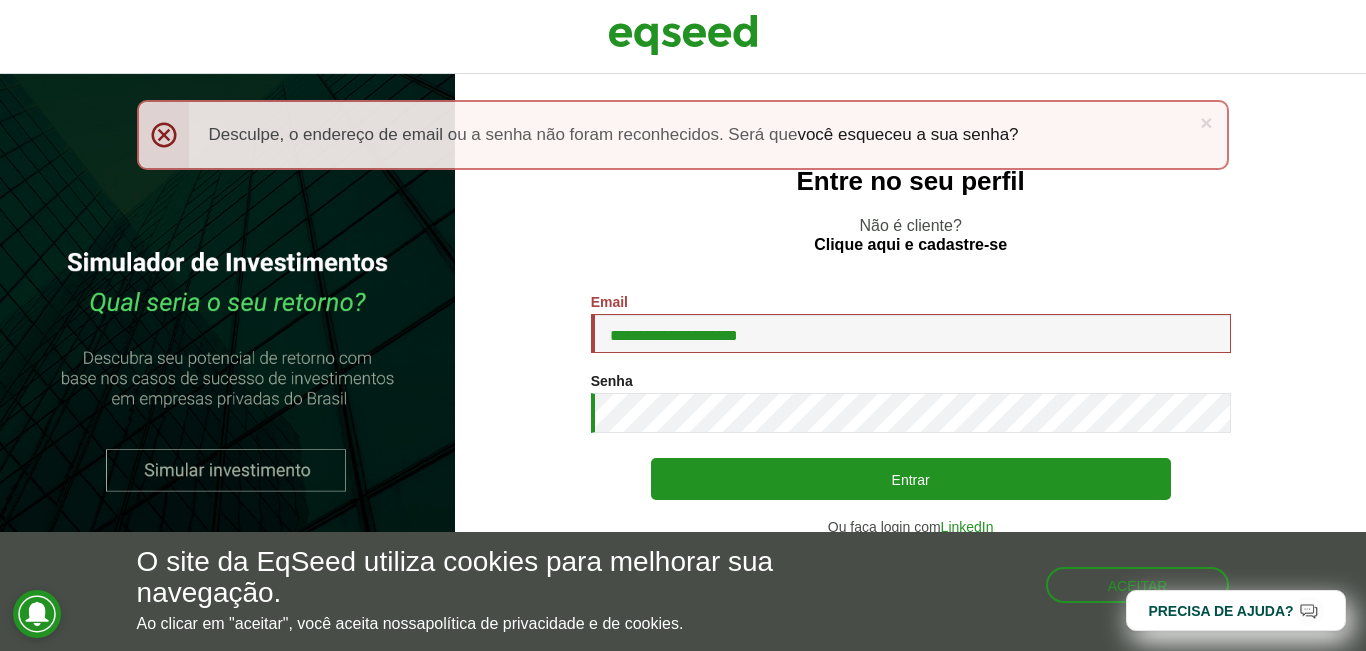 scroll, scrollTop: 0, scrollLeft: 0, axis: both 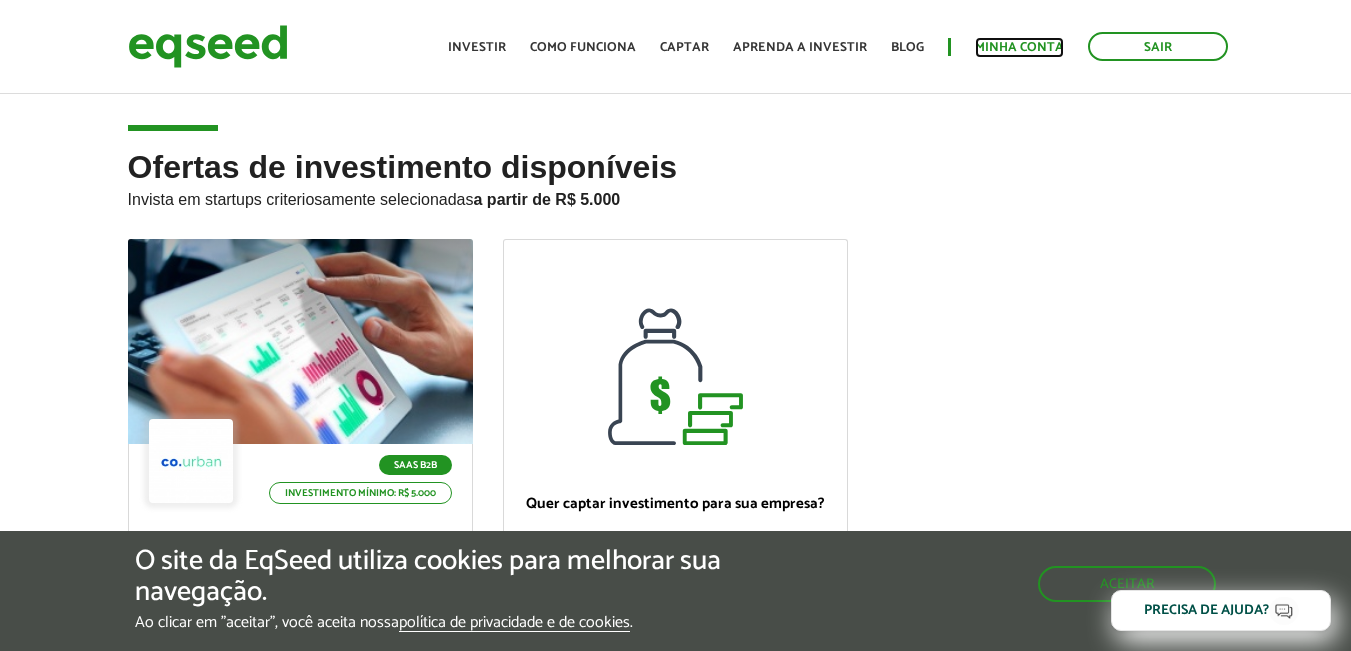 click on "Minha conta" at bounding box center (1019, 47) 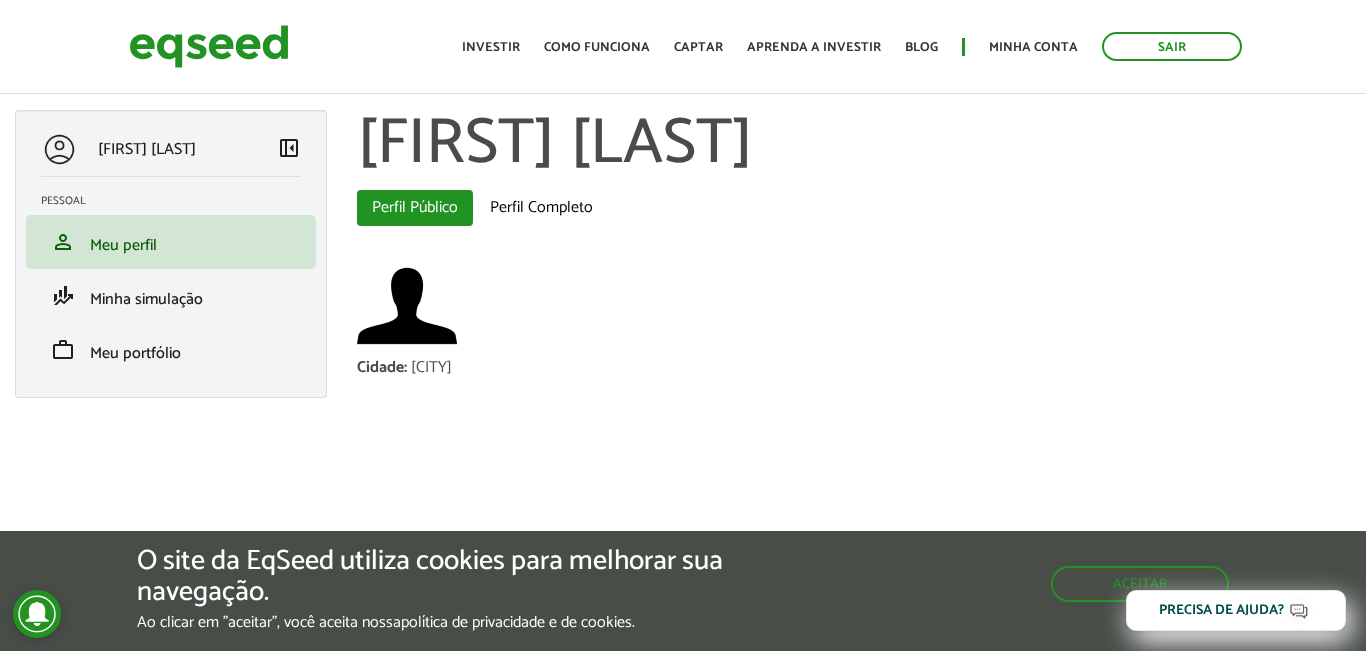 scroll, scrollTop: 0, scrollLeft: 0, axis: both 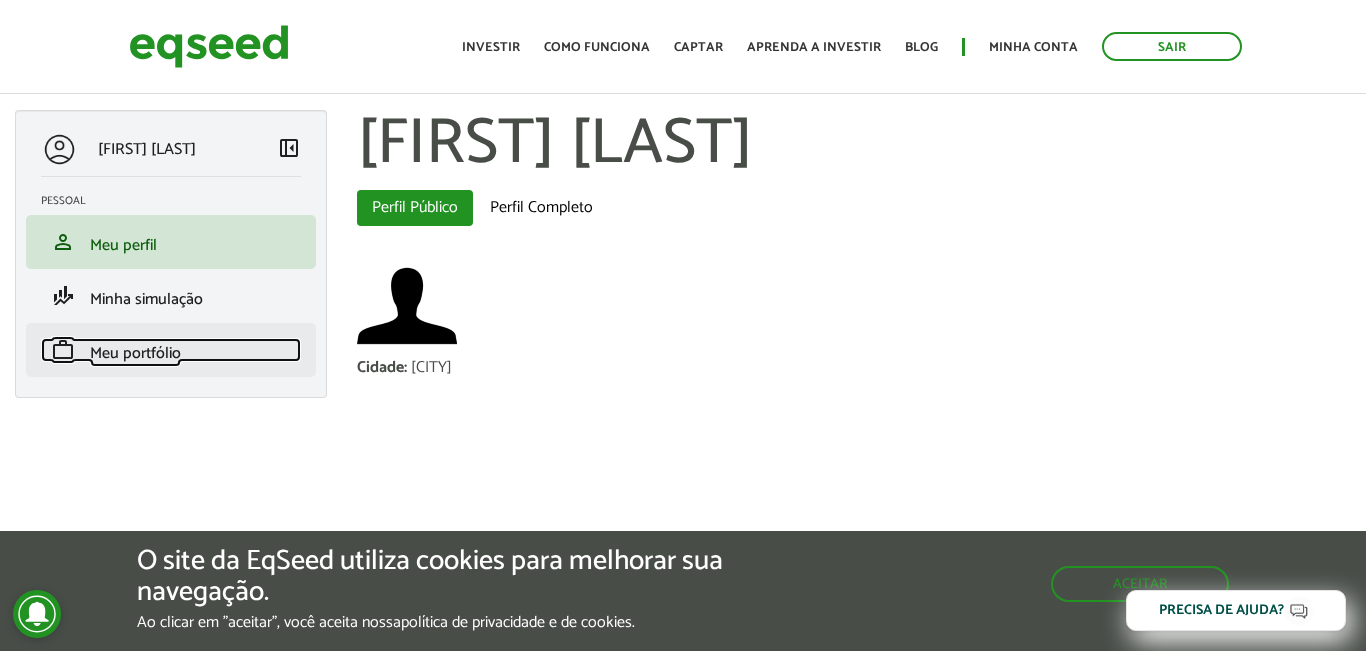 click on "Meu portfólio" at bounding box center (135, 353) 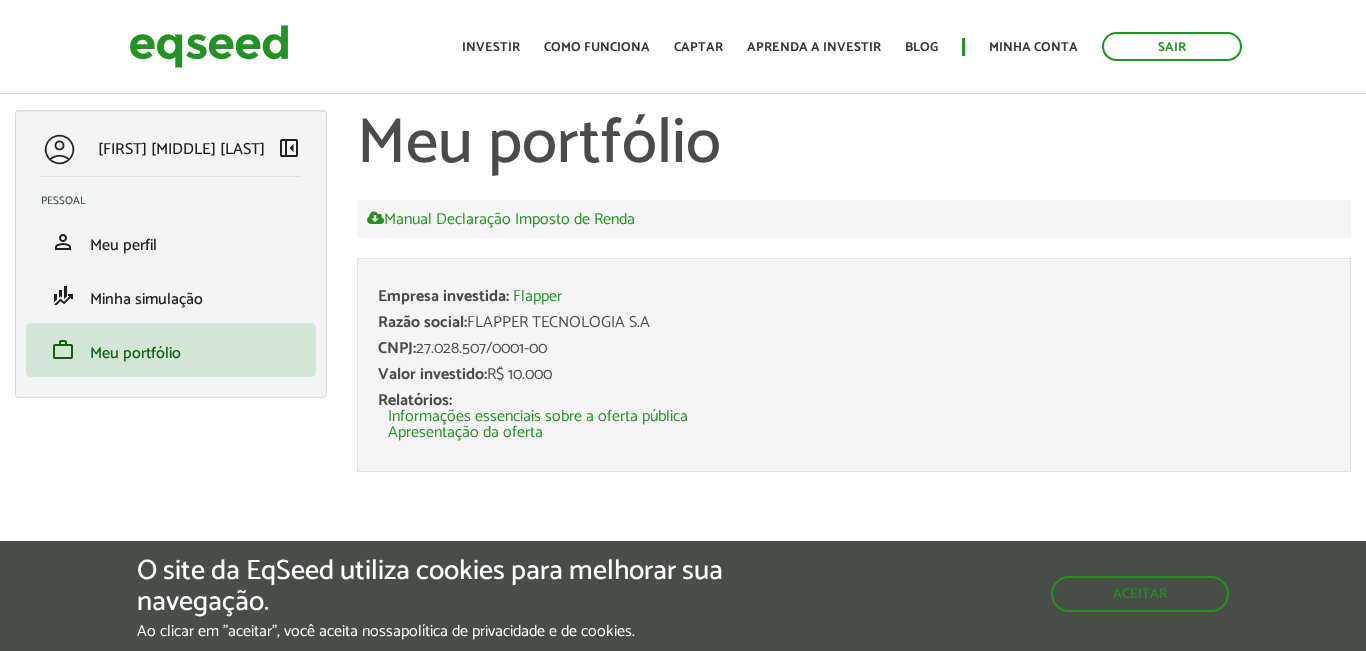 scroll, scrollTop: 0, scrollLeft: 0, axis: both 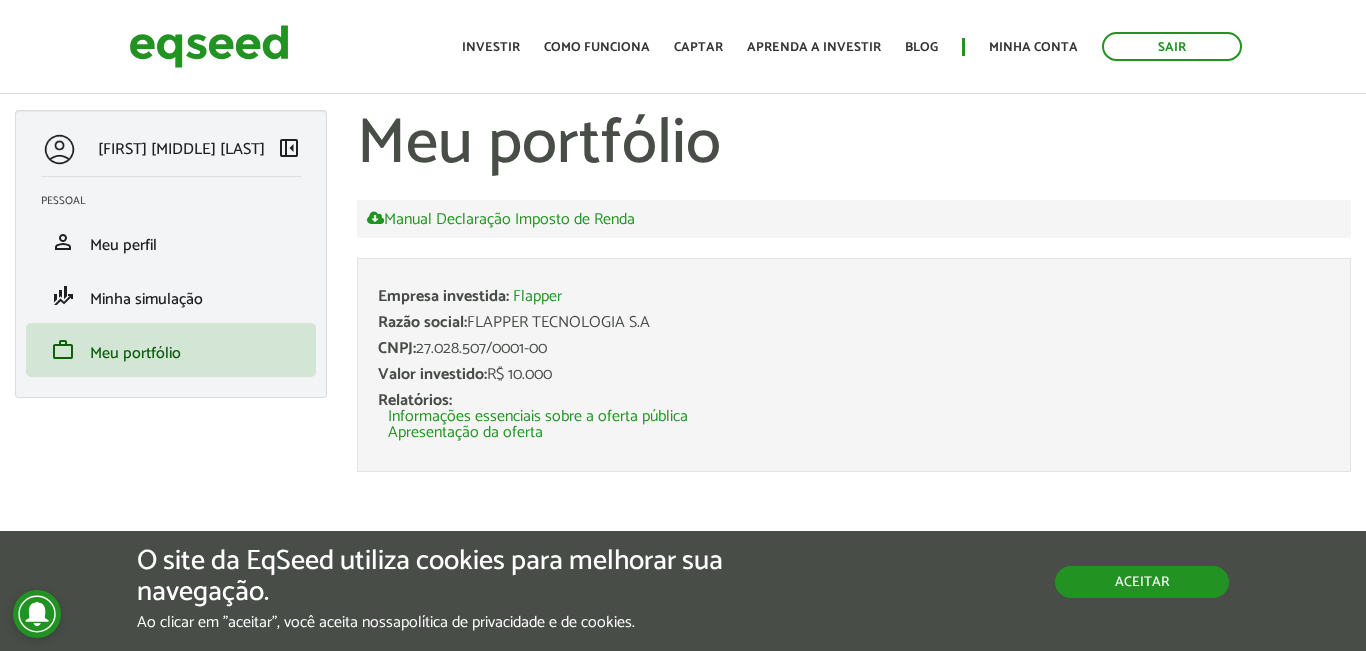 click on "Aceitar" at bounding box center (1142, 582) 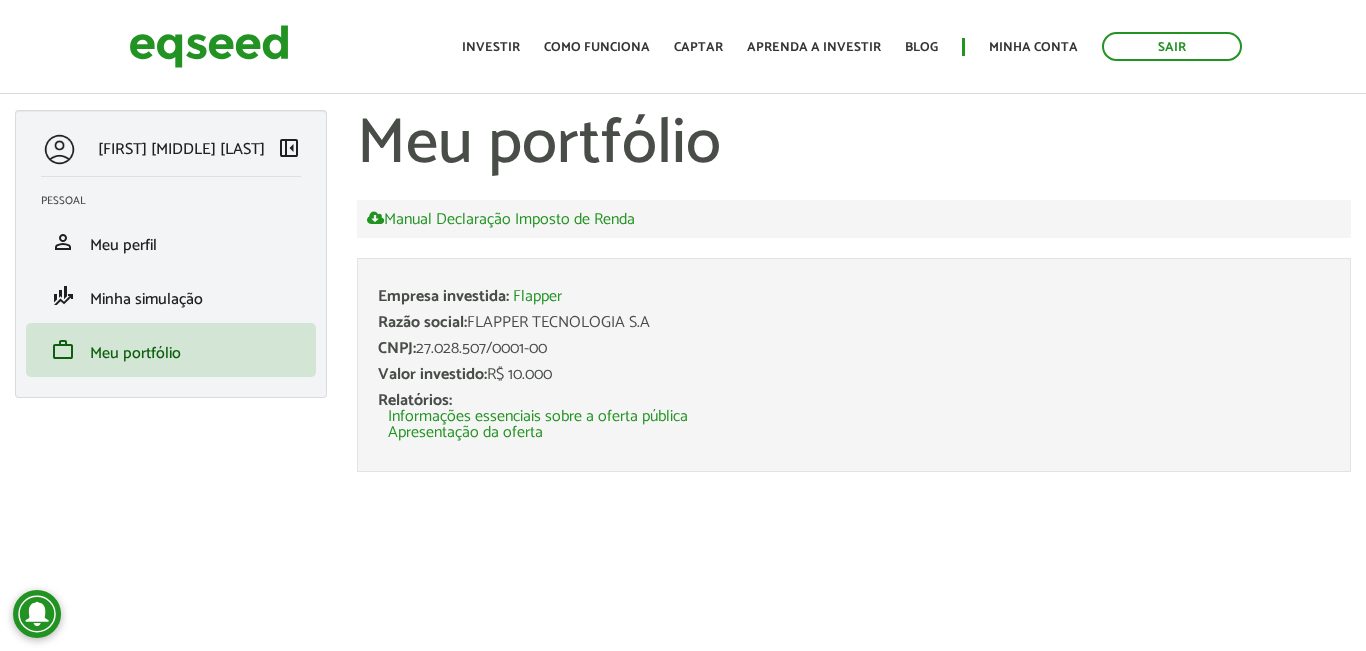 click on "Valor investido:" at bounding box center [432, 374] 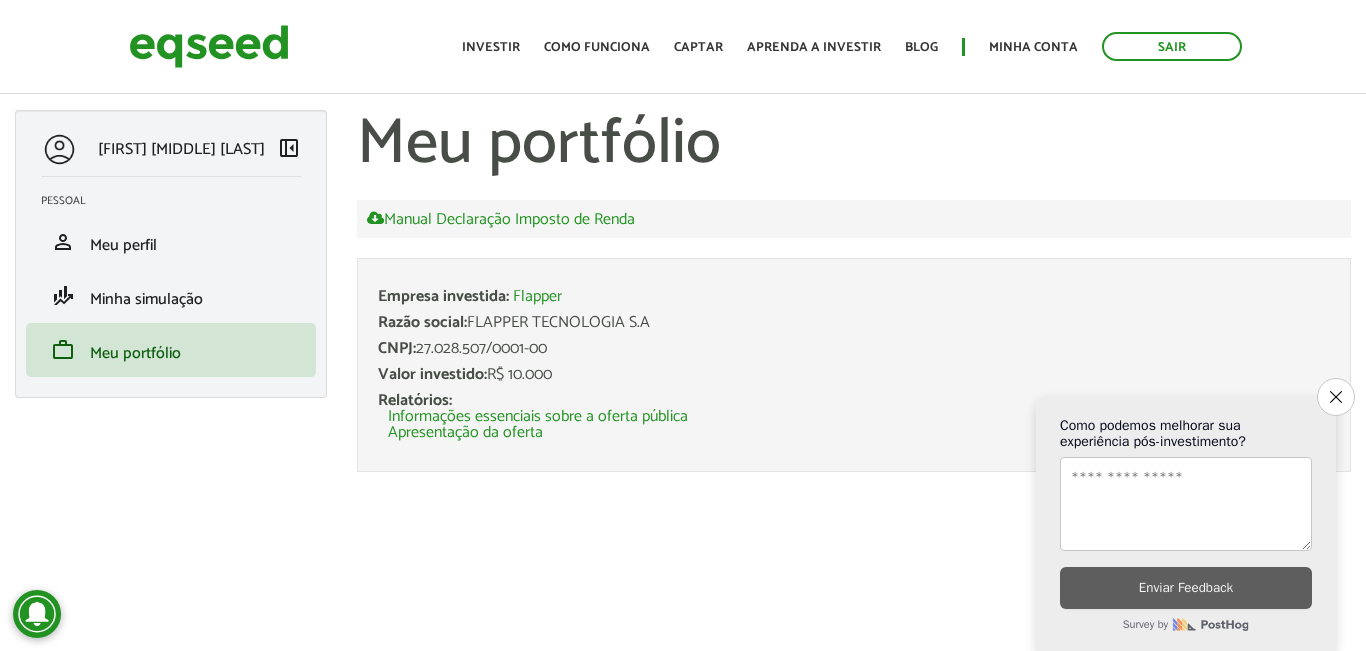 click on "Valor investido:  R$ 10.000" at bounding box center (854, 375) 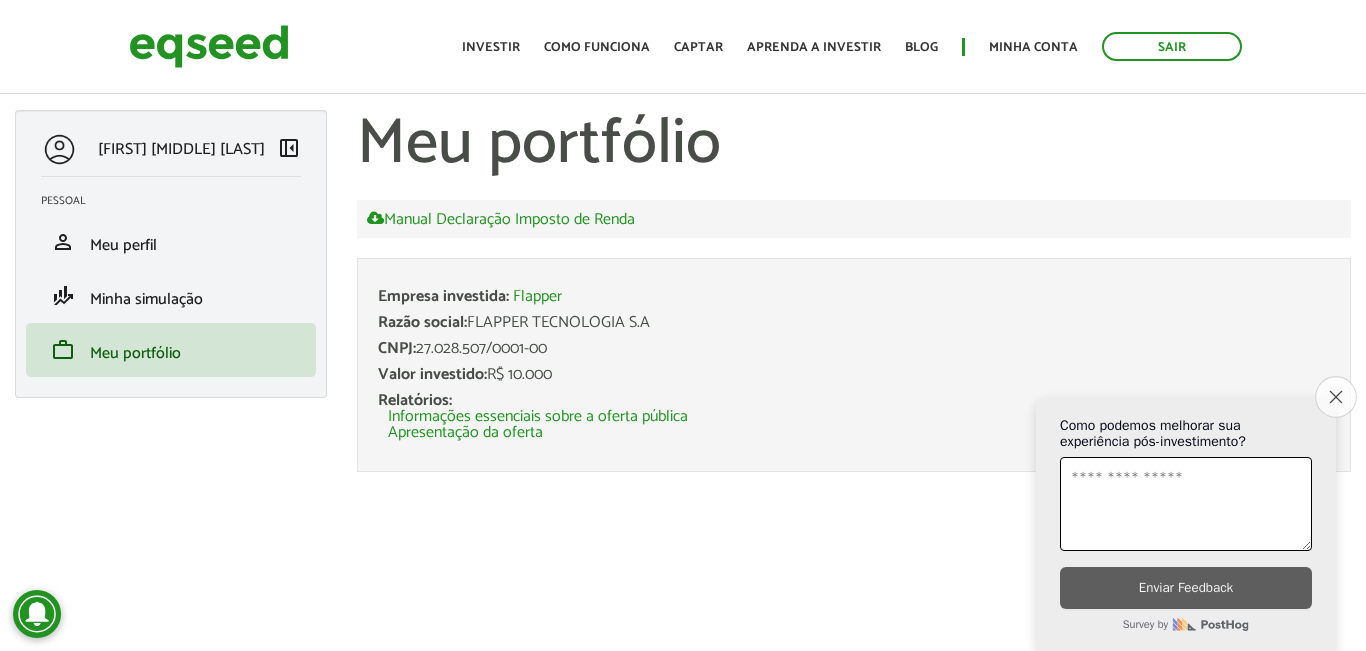 click on "Close survey" 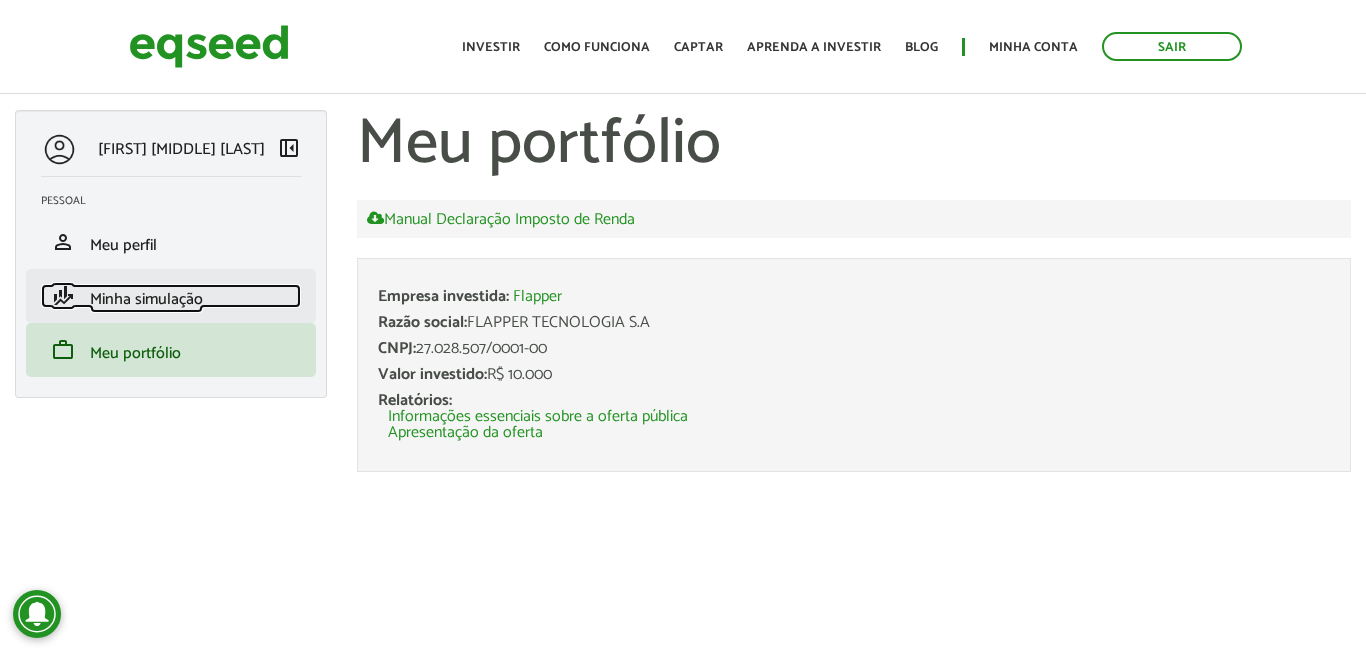click on "Minha simulação" at bounding box center [146, 299] 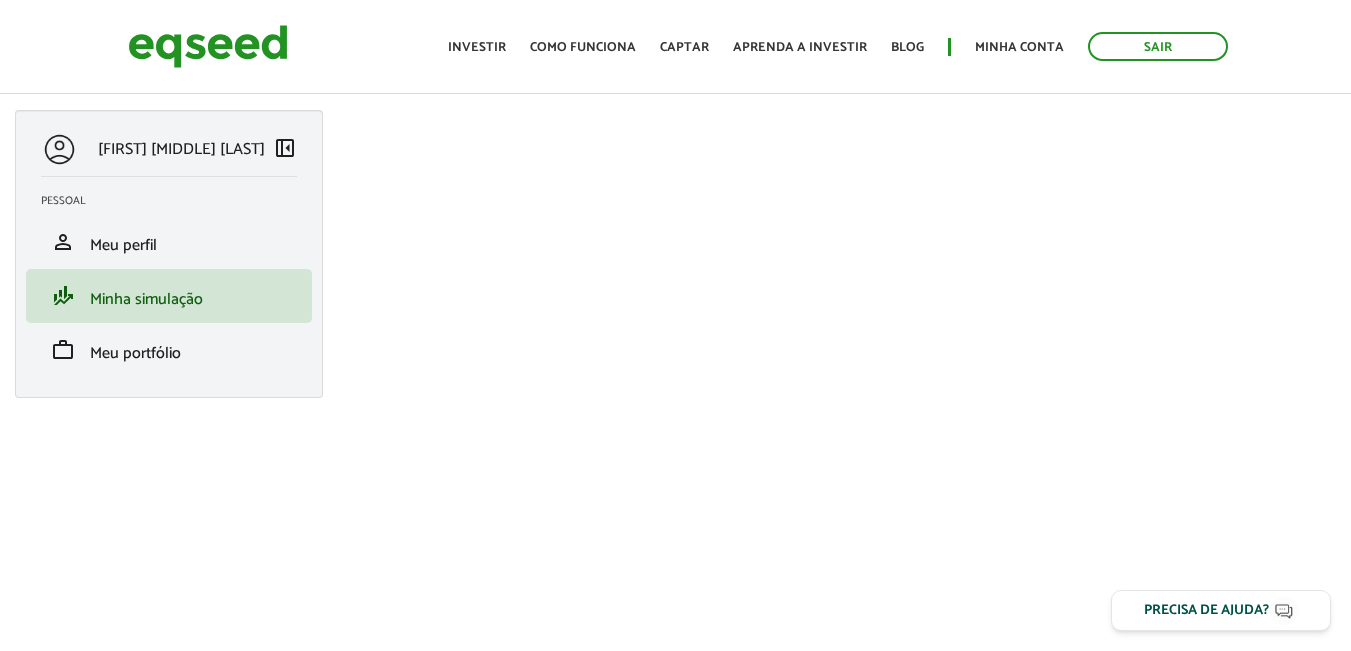 scroll, scrollTop: 0, scrollLeft: 0, axis: both 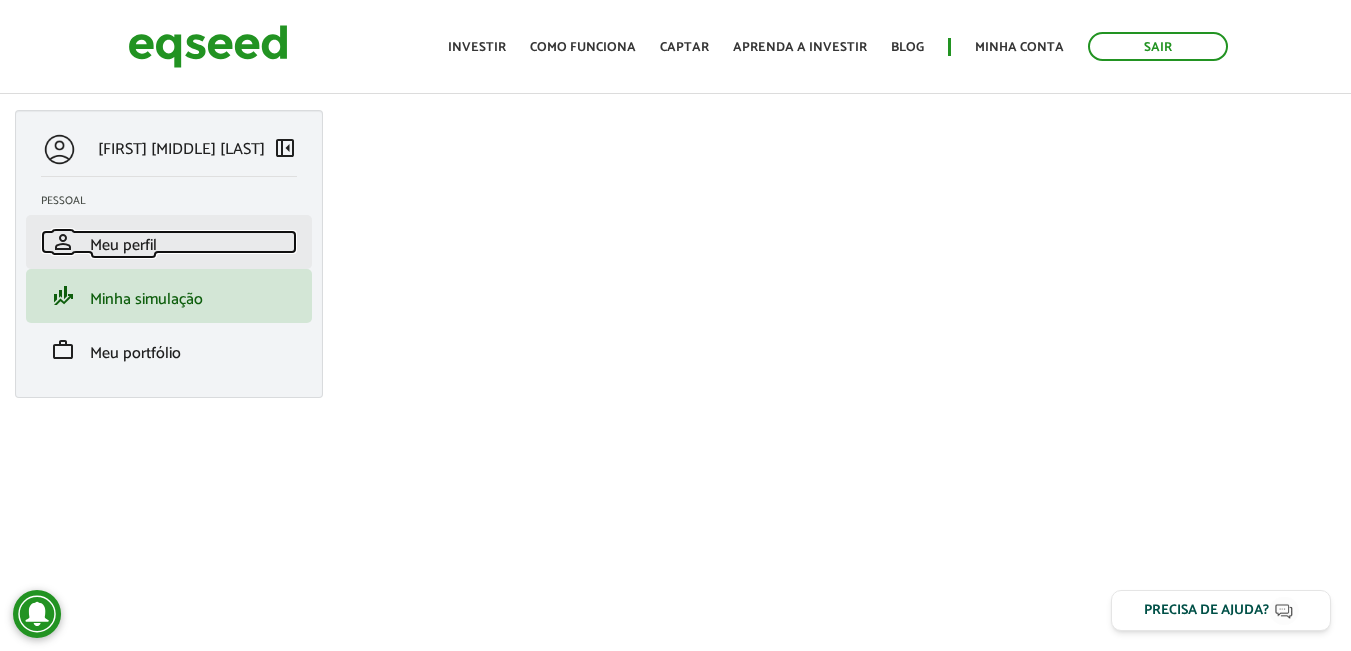 click on "Meu perfil" at bounding box center [123, 245] 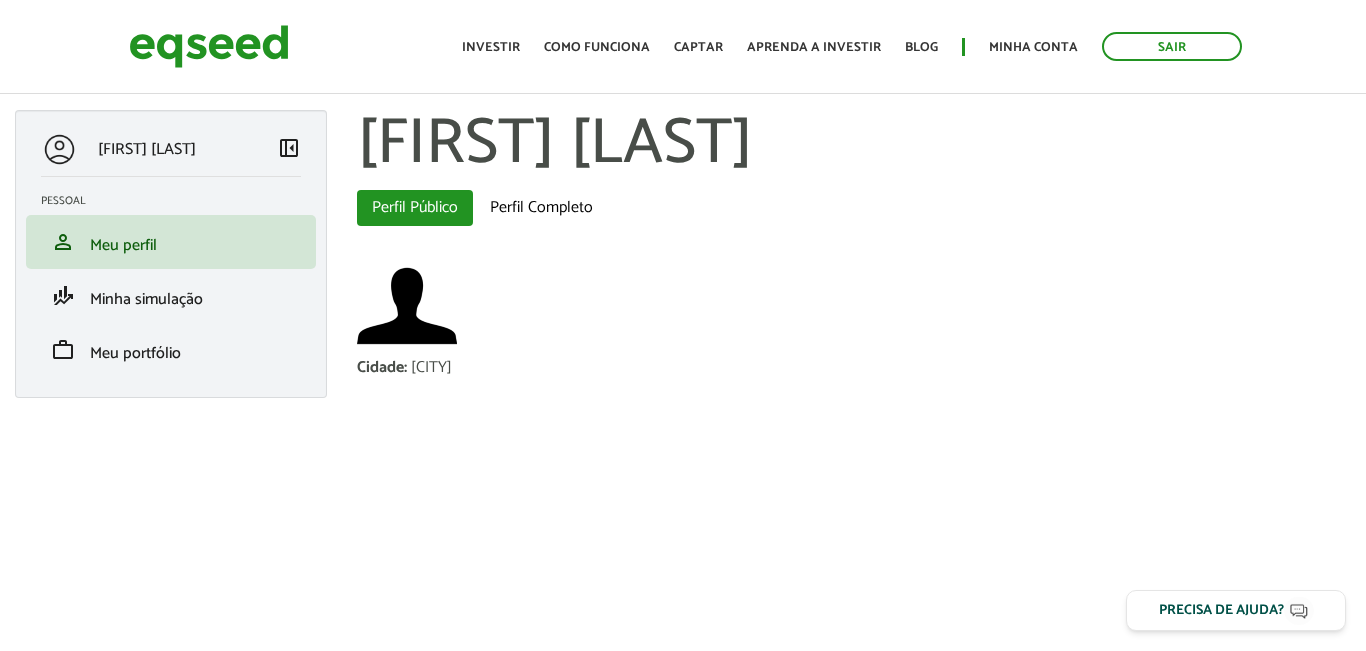 scroll, scrollTop: 0, scrollLeft: 0, axis: both 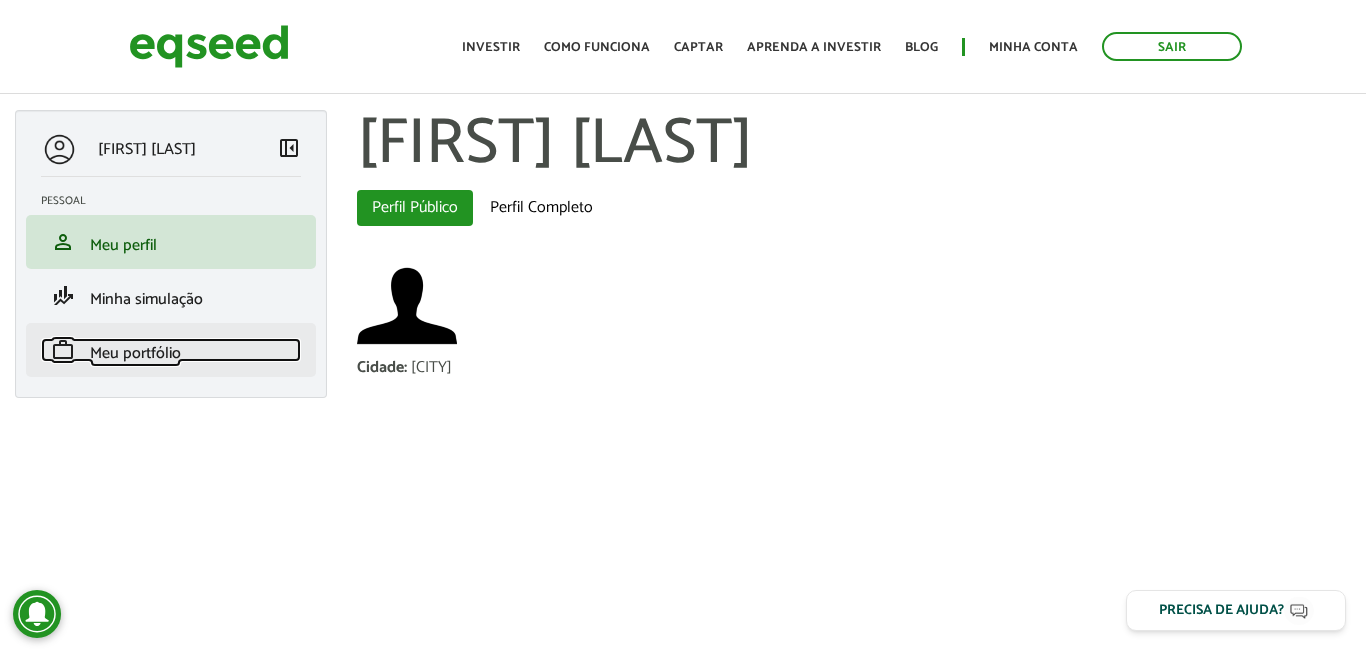 click on "Meu portfólio" at bounding box center (135, 353) 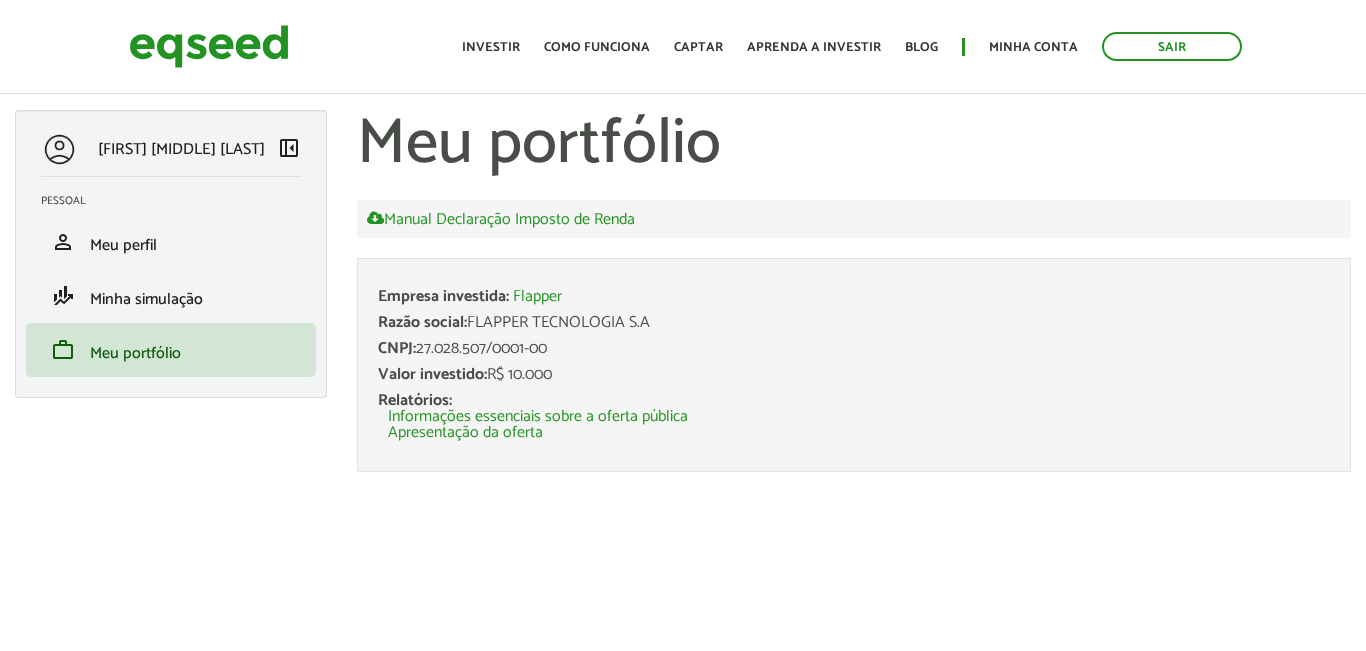 scroll, scrollTop: 0, scrollLeft: 0, axis: both 